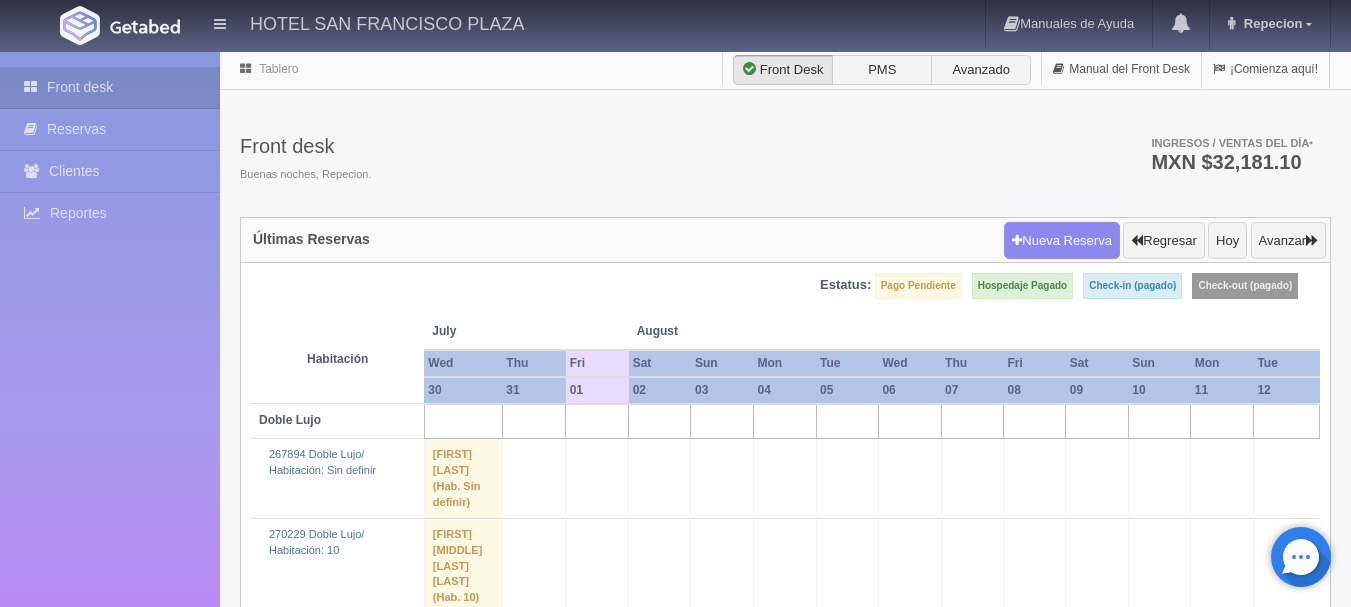 scroll, scrollTop: 4423, scrollLeft: 0, axis: vertical 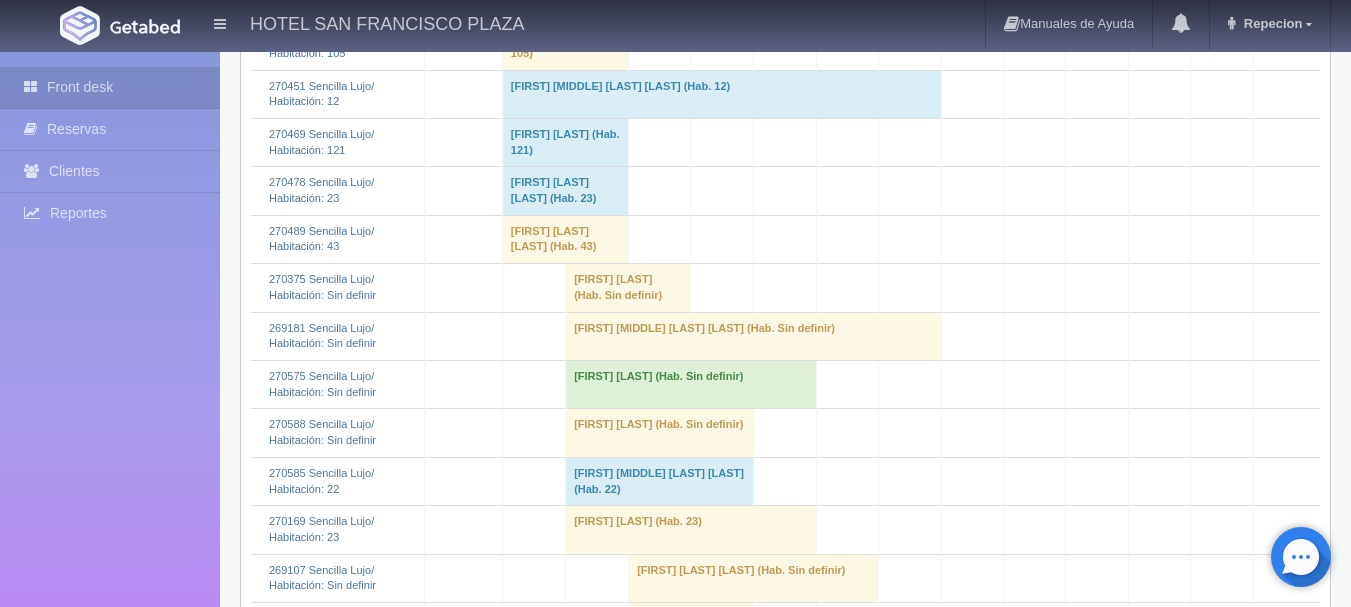click on "griselda martinez 												(Hab. Sin definir)" at bounding box center [628, 288] 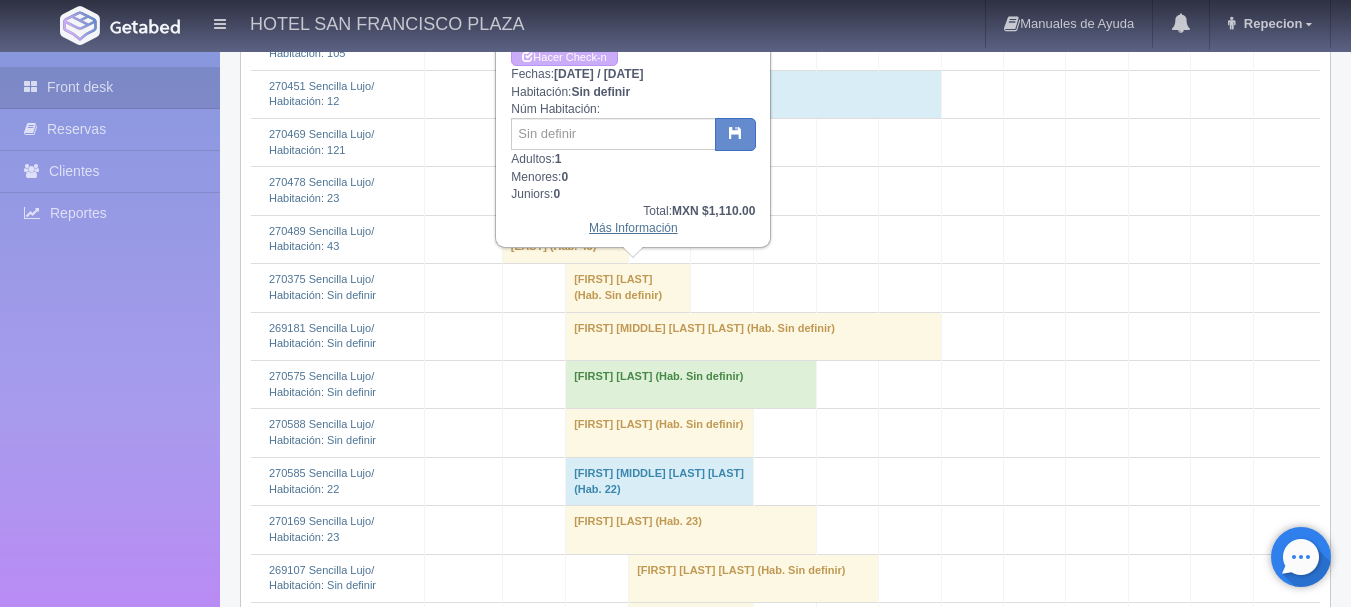 click on "Más Información" at bounding box center [633, 228] 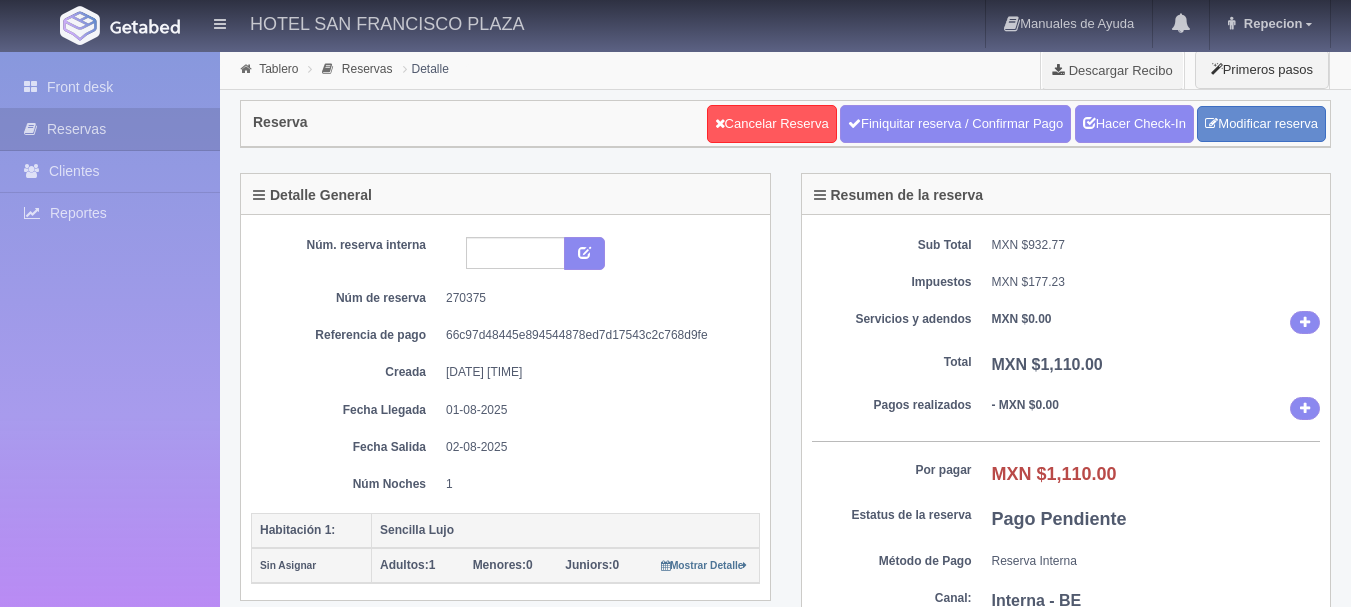 scroll, scrollTop: 0, scrollLeft: 0, axis: both 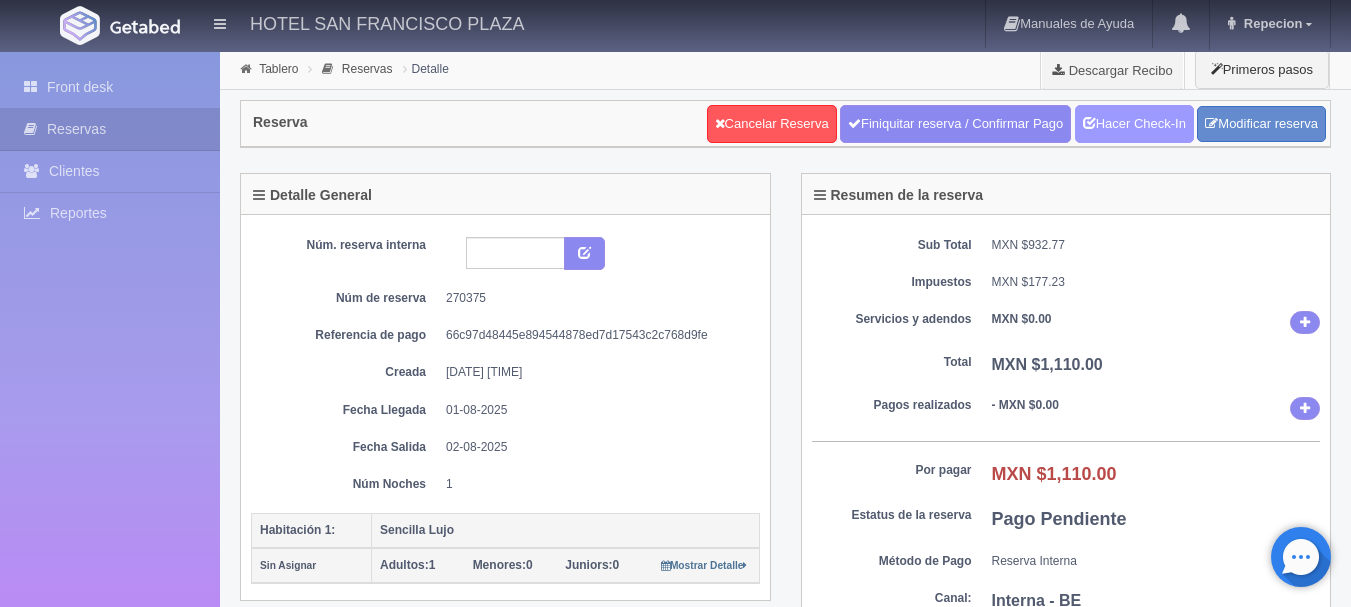 click on "Hacer Check-In" at bounding box center (1134, 124) 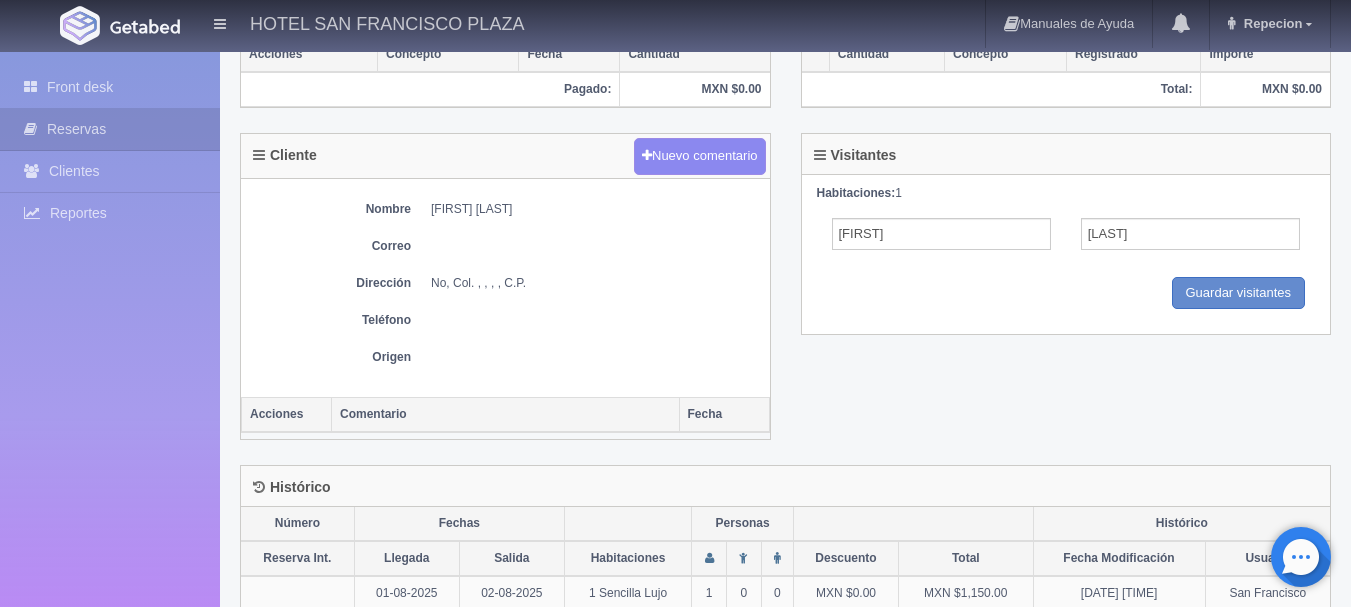 scroll, scrollTop: 736, scrollLeft: 0, axis: vertical 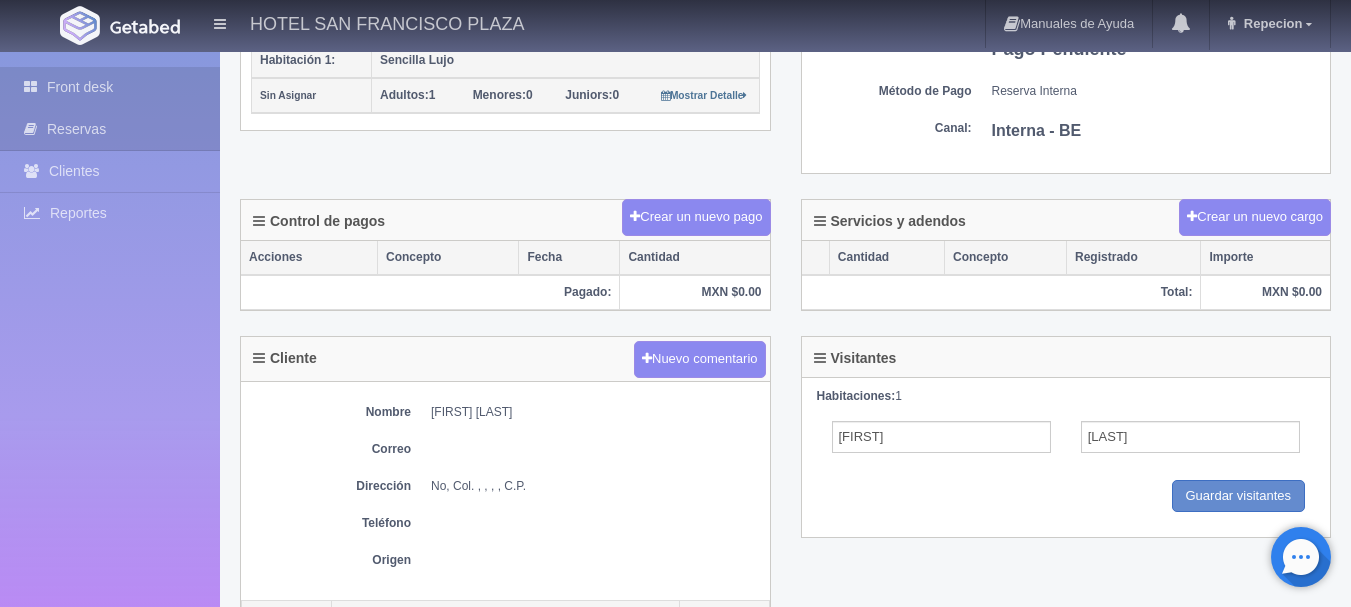click on "Front desk" at bounding box center [110, 87] 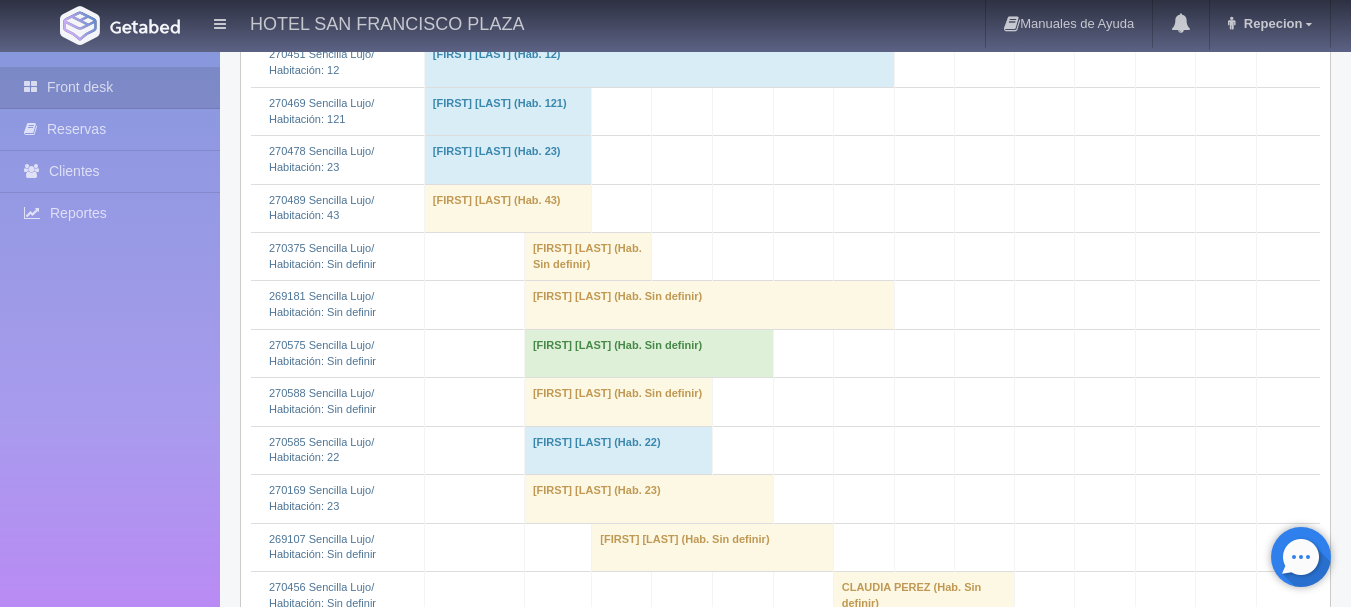 scroll, scrollTop: 4000, scrollLeft: 0, axis: vertical 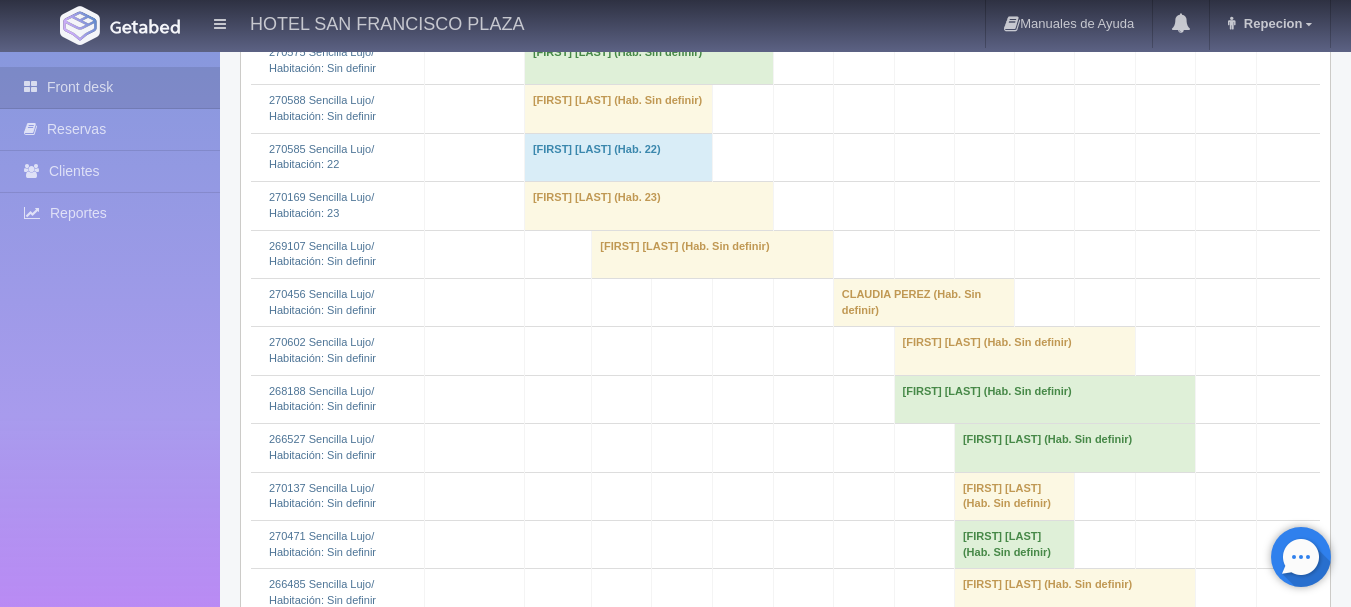 click on "[FIRST] [LAST] 												(Hab. Sin definir)" at bounding box center [587, -36] 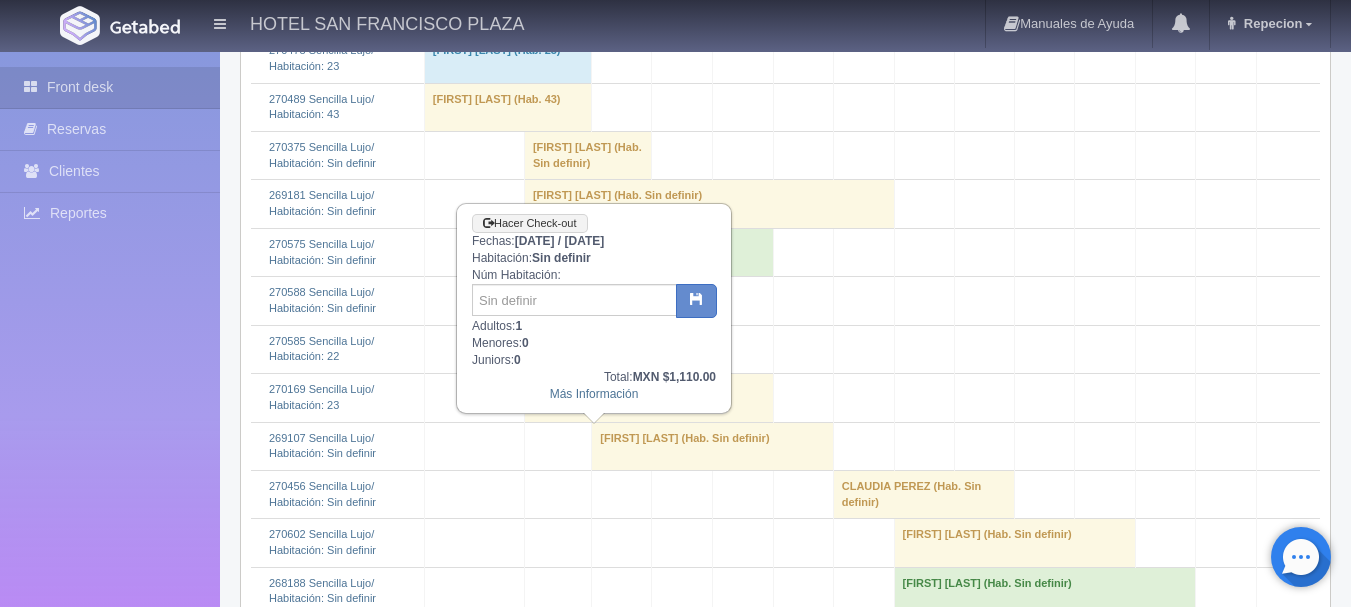 scroll, scrollTop: 3800, scrollLeft: 0, axis: vertical 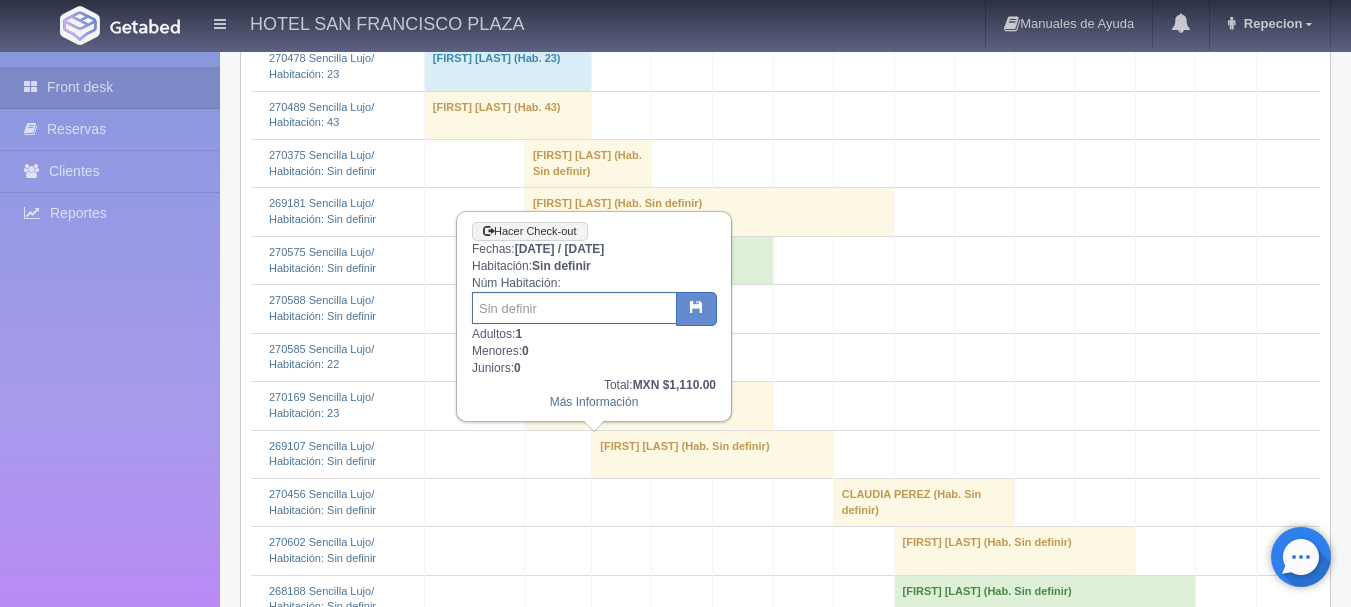 click at bounding box center (574, 308) 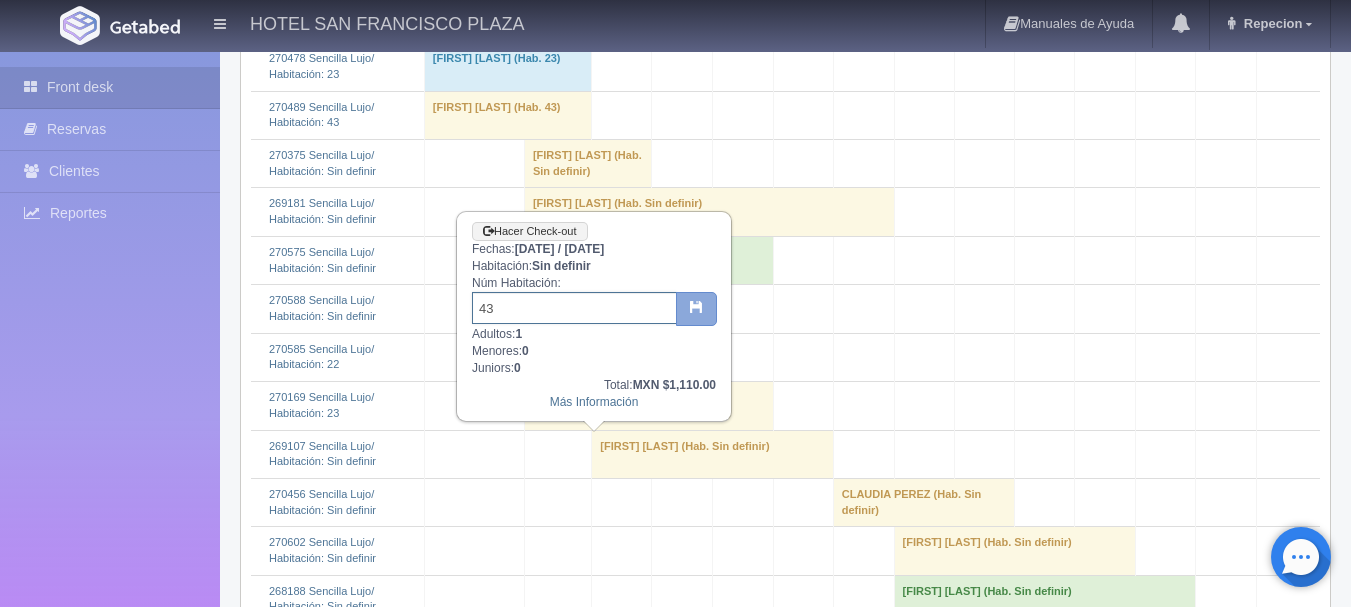 type on "43" 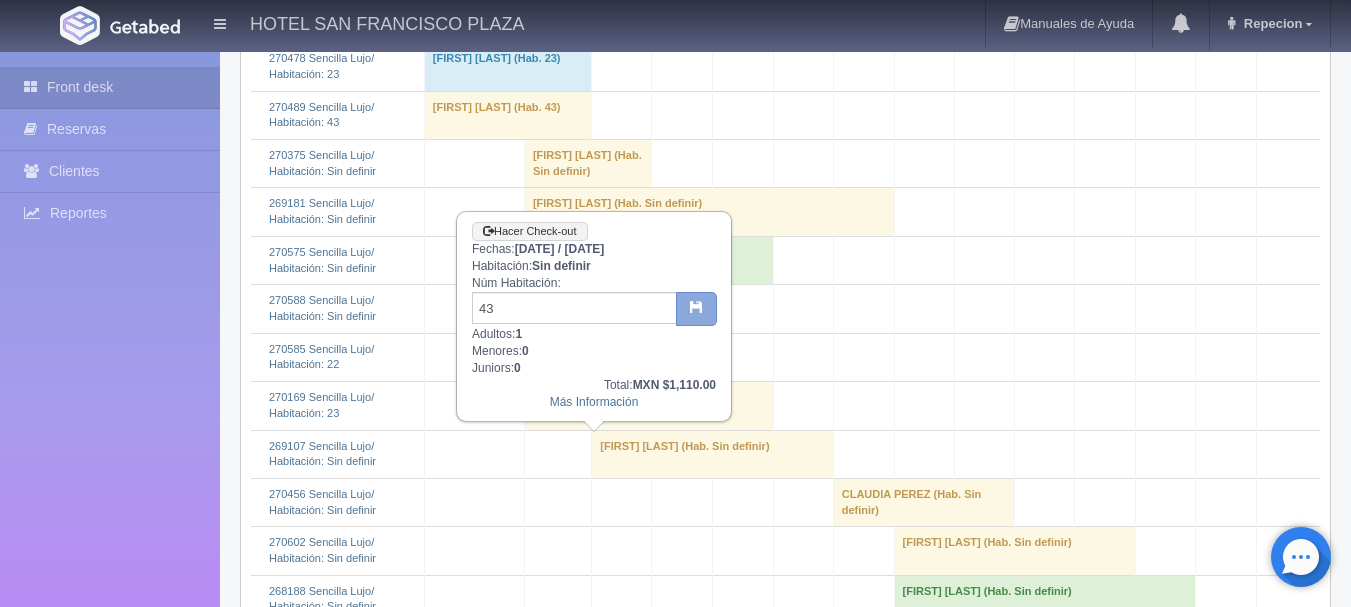 click at bounding box center (696, 306) 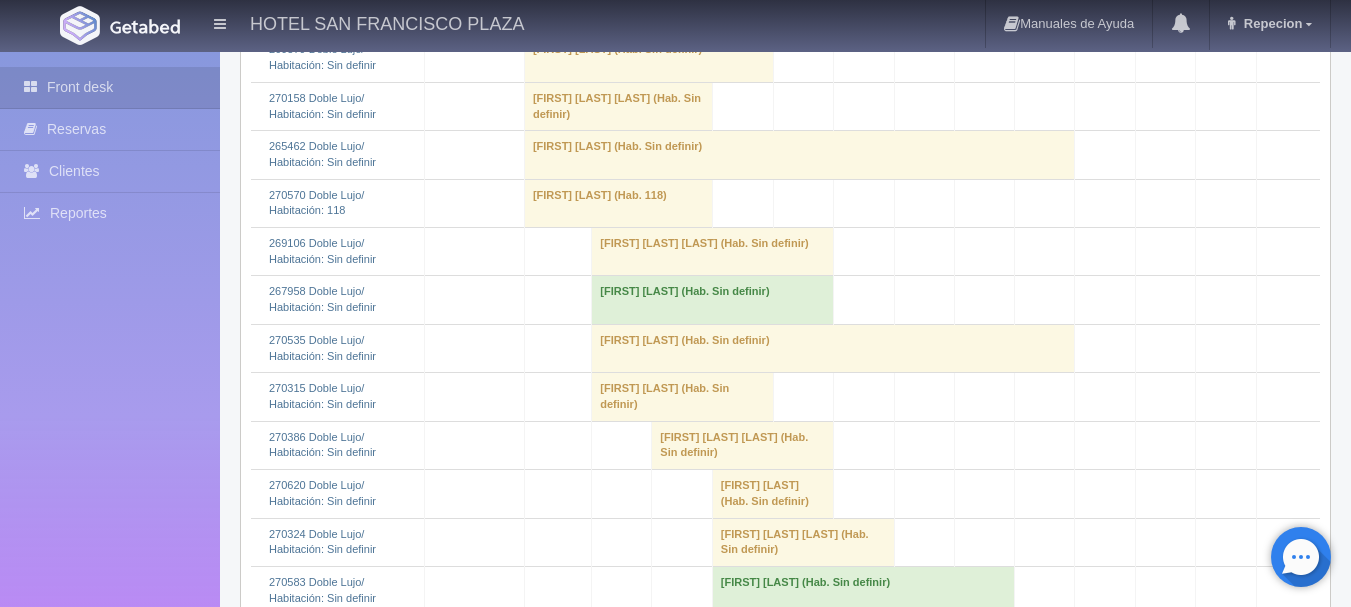 scroll, scrollTop: 1400, scrollLeft: 0, axis: vertical 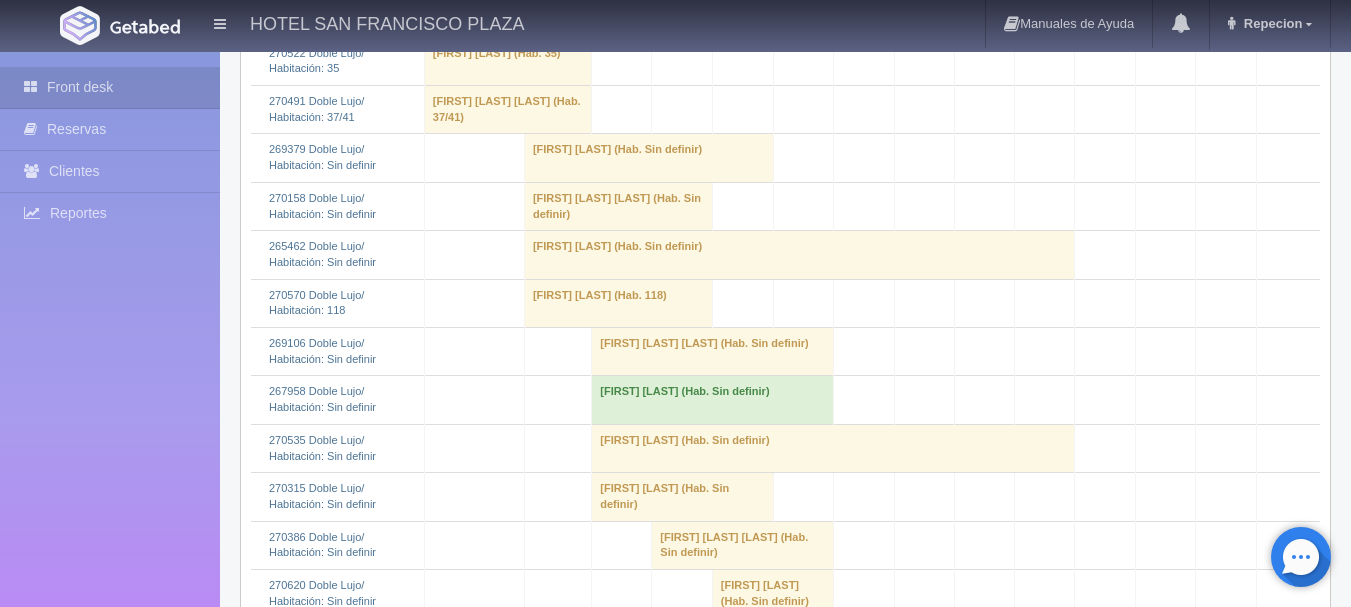 click on "[FIRST] [MIDDLE] [LAST] [LAST] 												(Hab. Sin definir)" at bounding box center (618, 206) 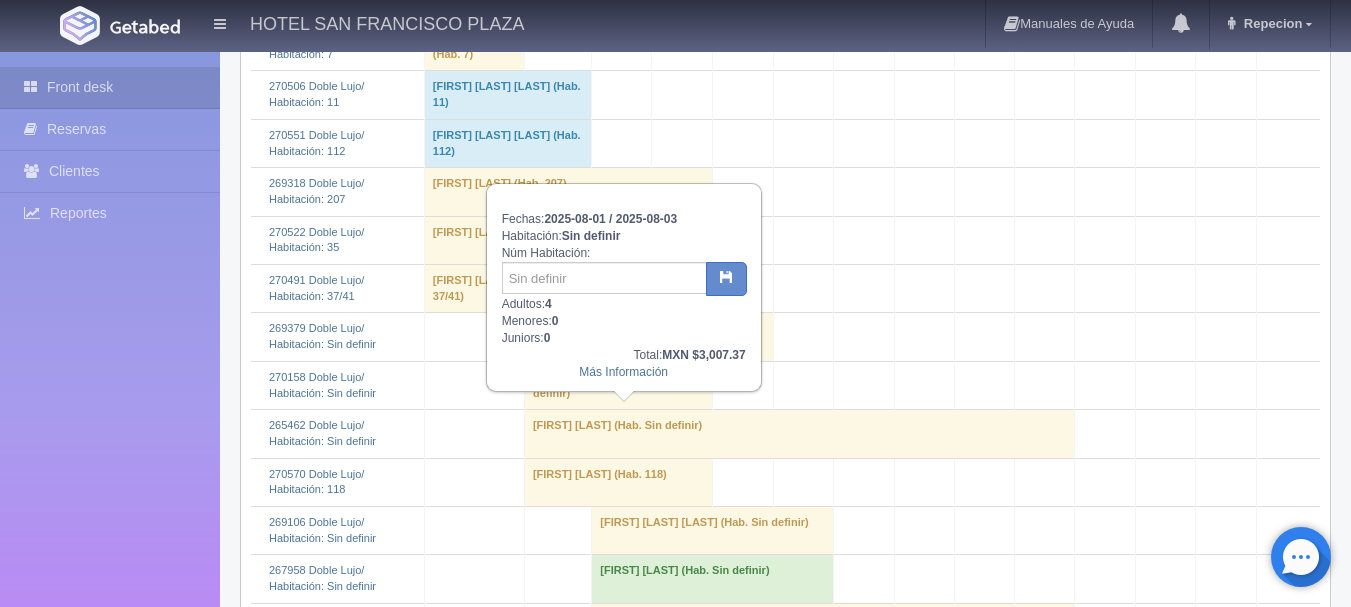scroll, scrollTop: 1200, scrollLeft: 0, axis: vertical 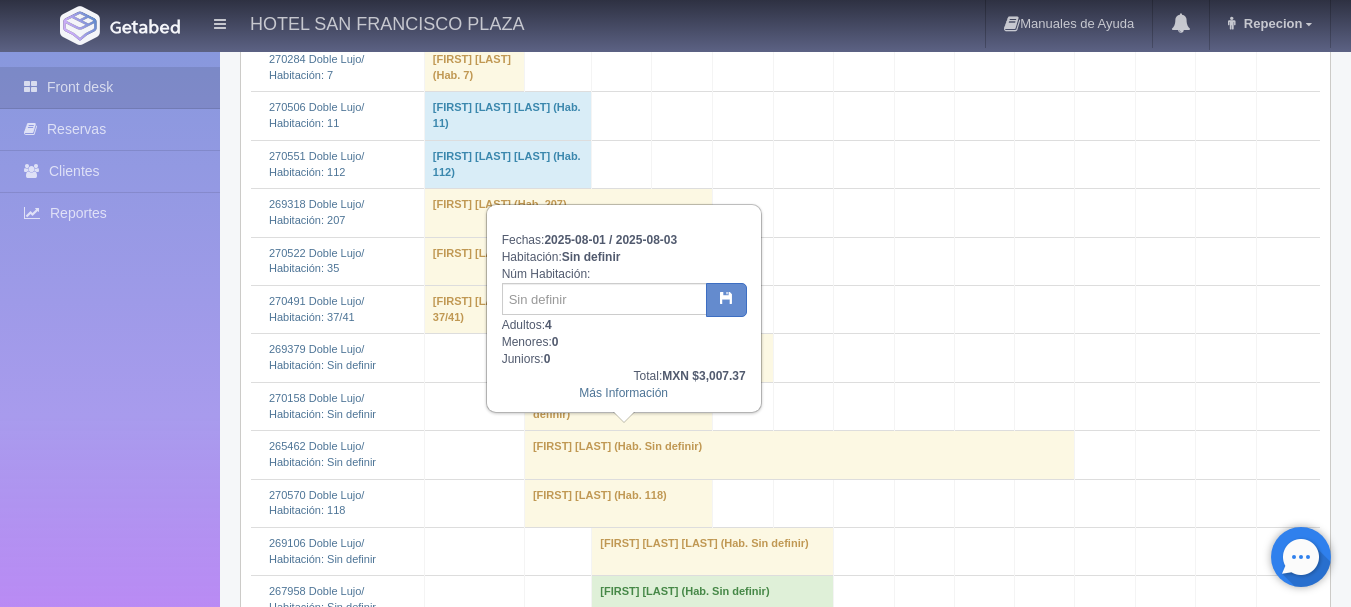 click on "Linda Sarahi Lora Ornelas 												(Hab. Sin definir)" at bounding box center [618, 406] 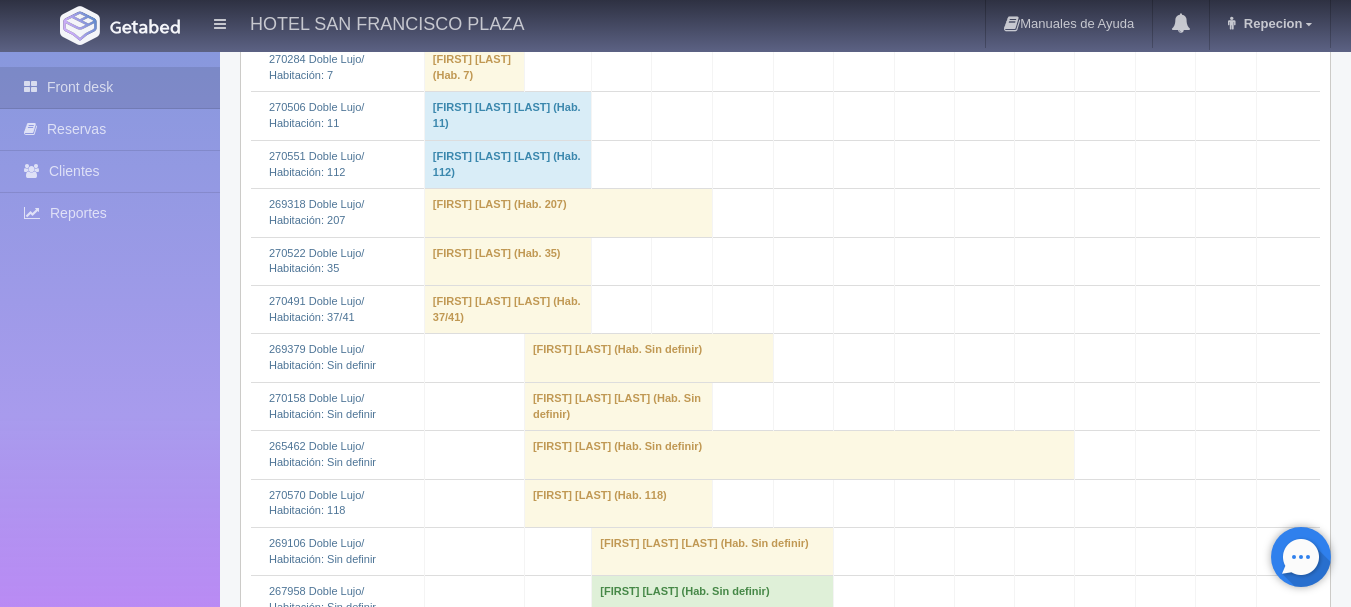 click on "Linda Sarahi Lora Ornelas 												(Hab. Sin definir)" at bounding box center (618, 406) 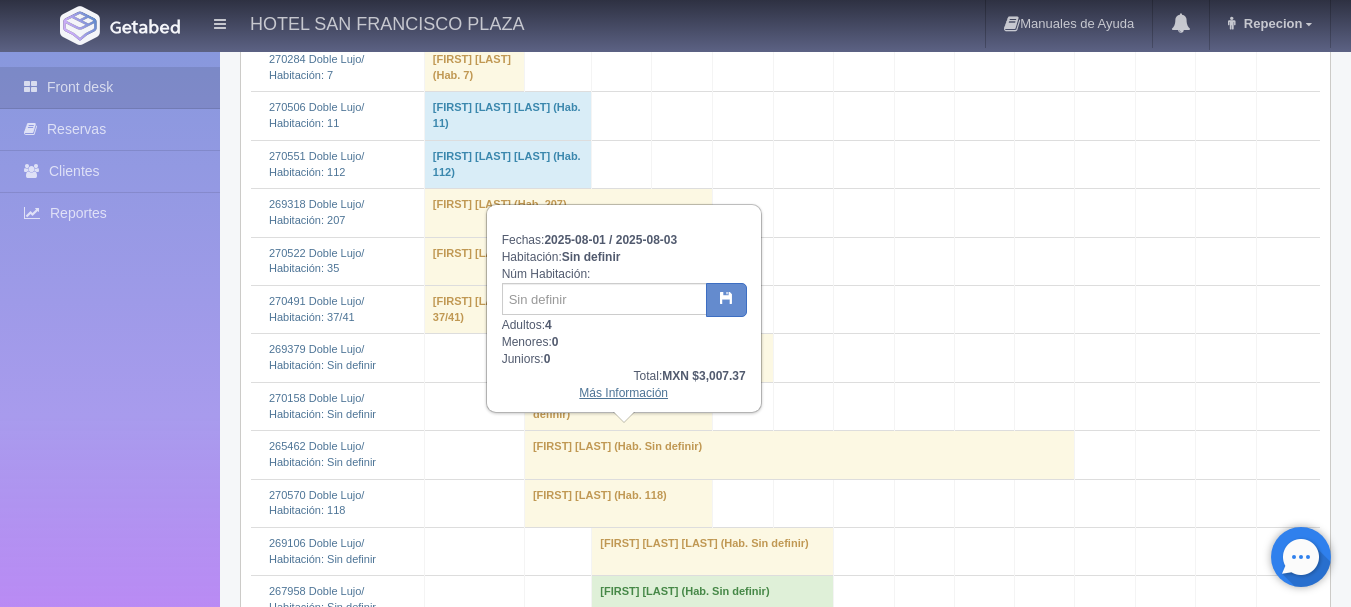 click on "Más Información" at bounding box center [623, 393] 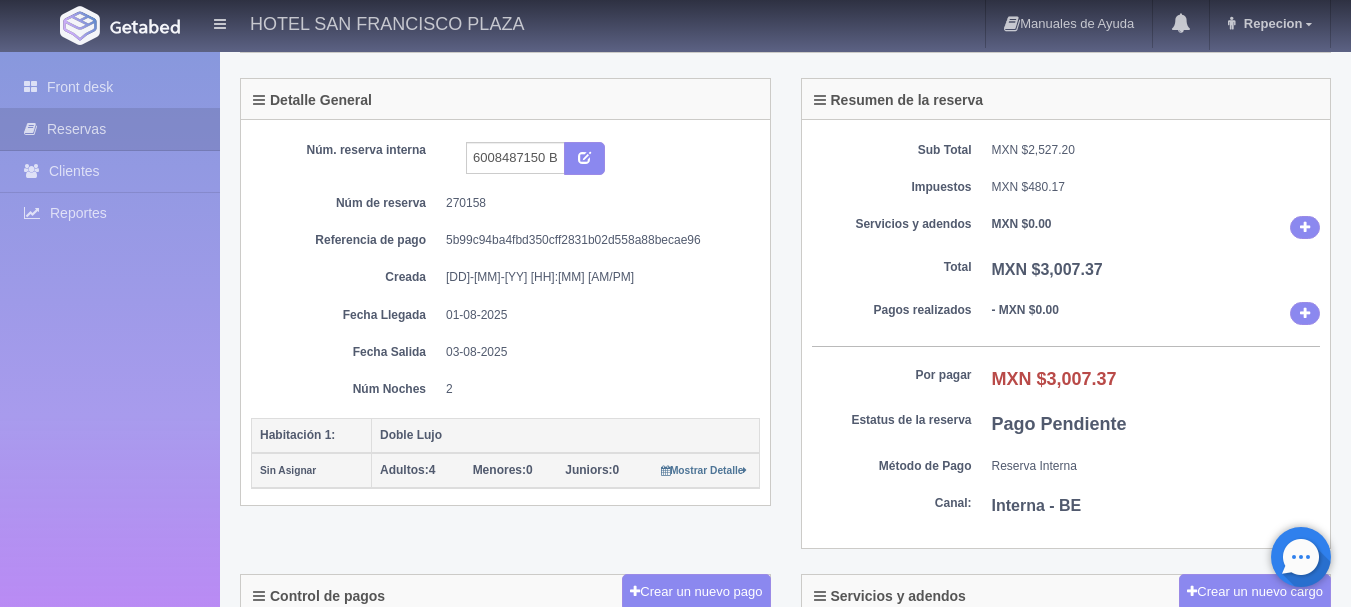 scroll, scrollTop: 0, scrollLeft: 0, axis: both 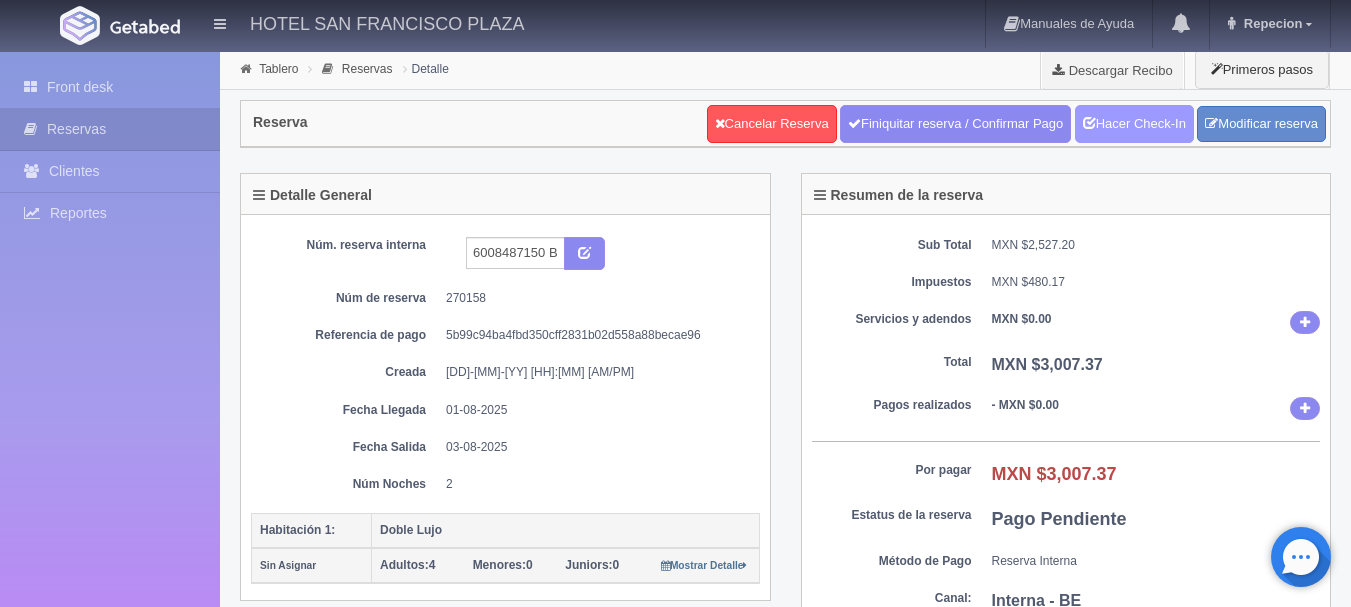 click on "Hacer Check-In" at bounding box center [1134, 124] 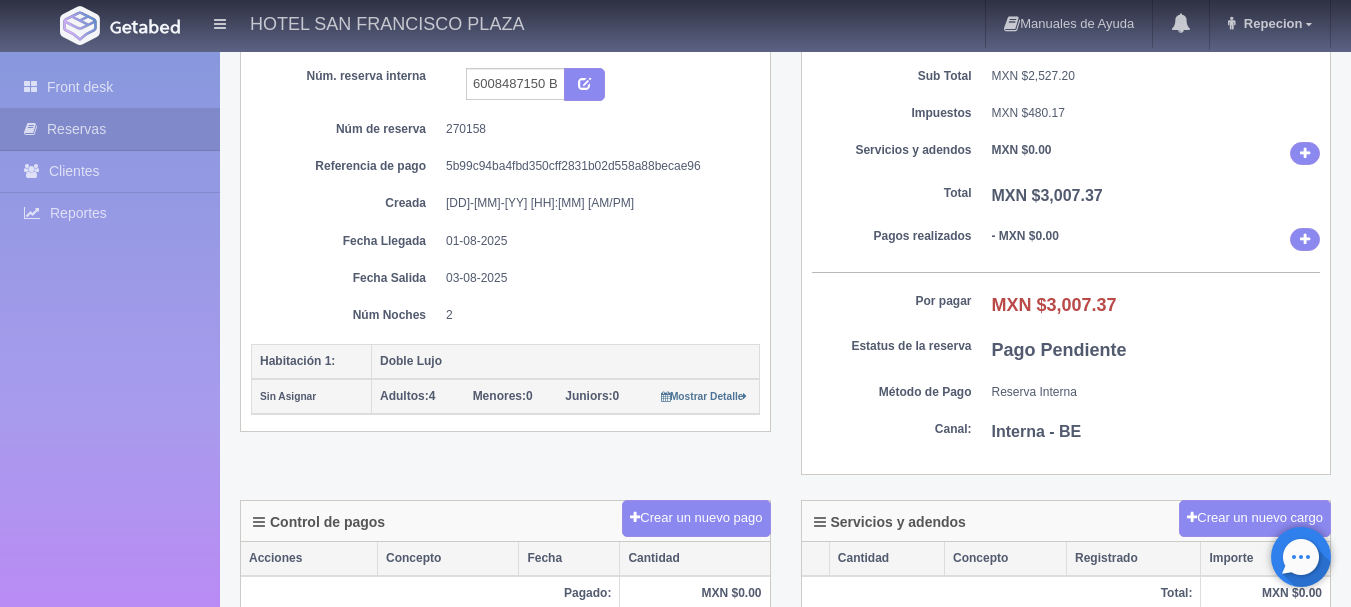 scroll, scrollTop: 200, scrollLeft: 0, axis: vertical 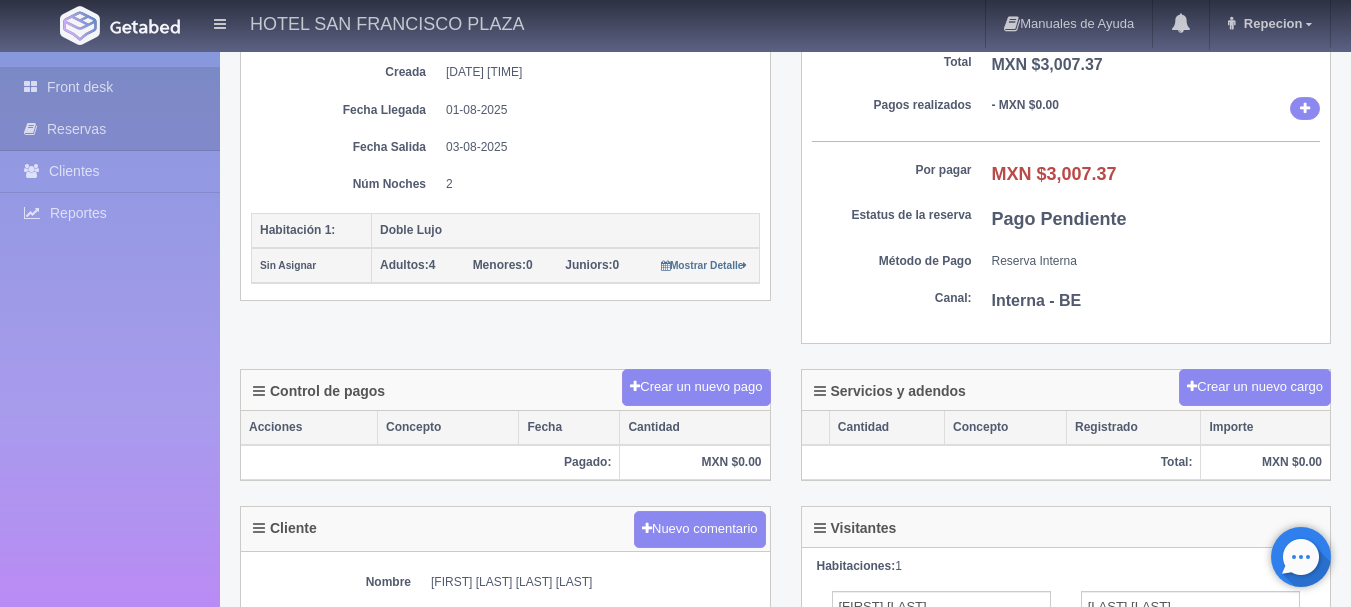 click on "Front desk" at bounding box center [110, 87] 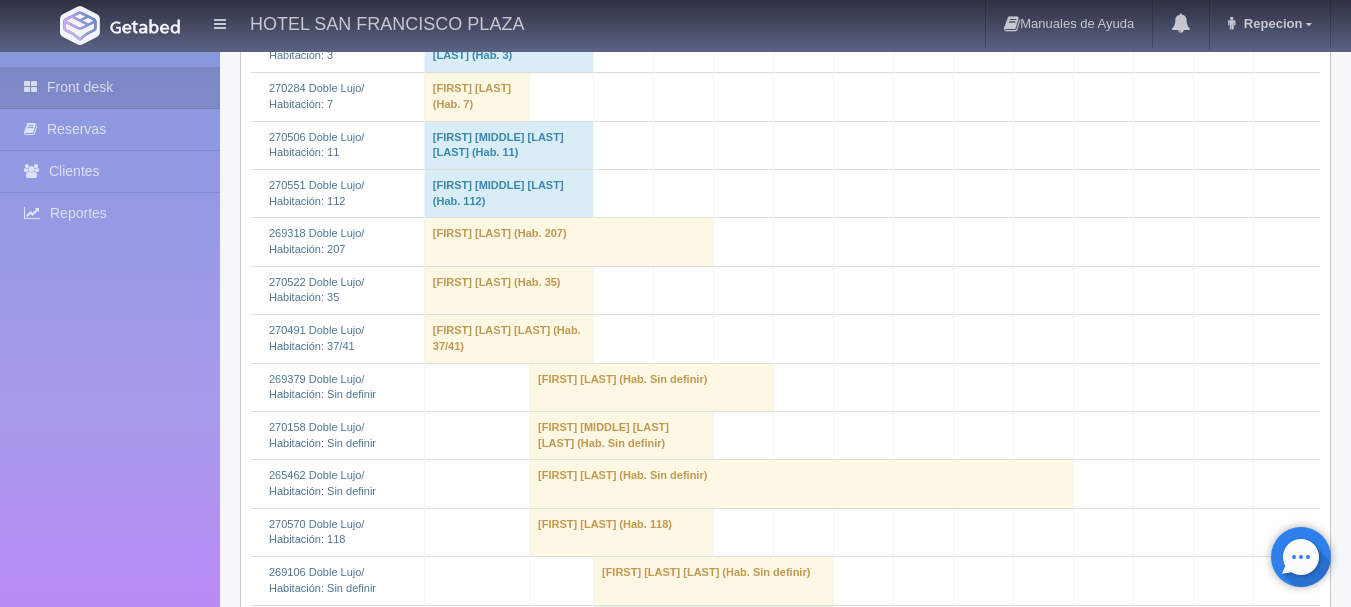 scroll, scrollTop: 1500, scrollLeft: 0, axis: vertical 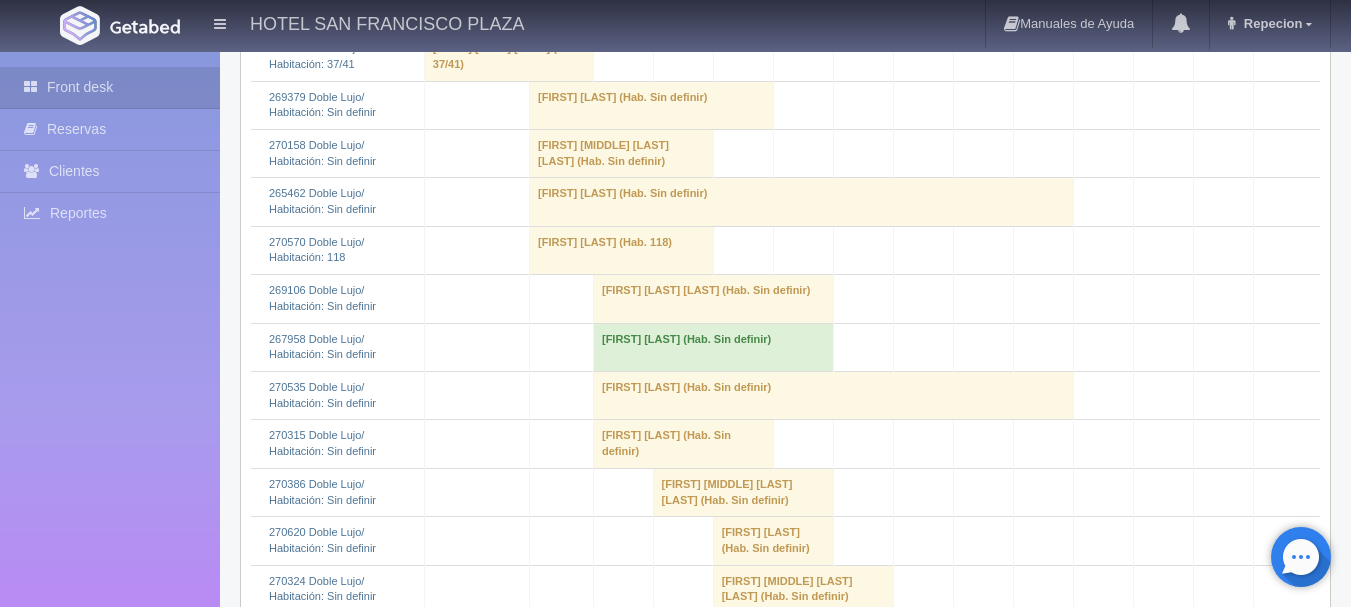click on "[FIRST] [MIDDLE] [LAST] [LAST] 												(Hab. Sin definir)" at bounding box center (622, 153) 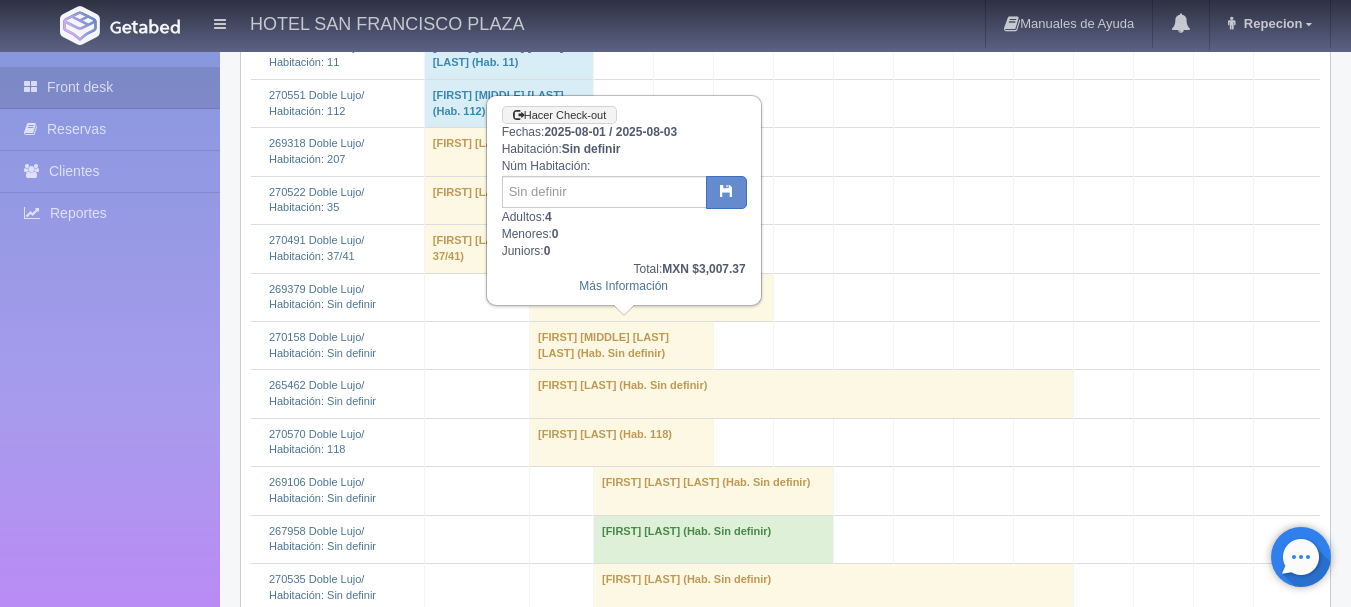 scroll, scrollTop: 1300, scrollLeft: 0, axis: vertical 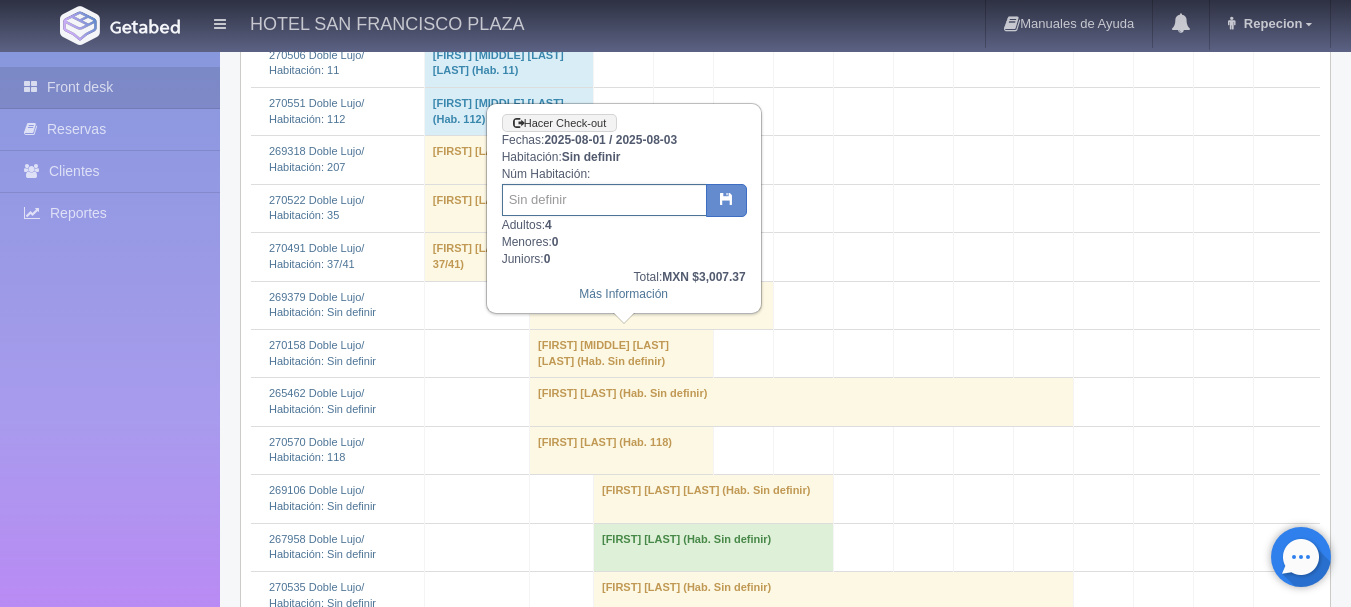 click at bounding box center (604, 200) 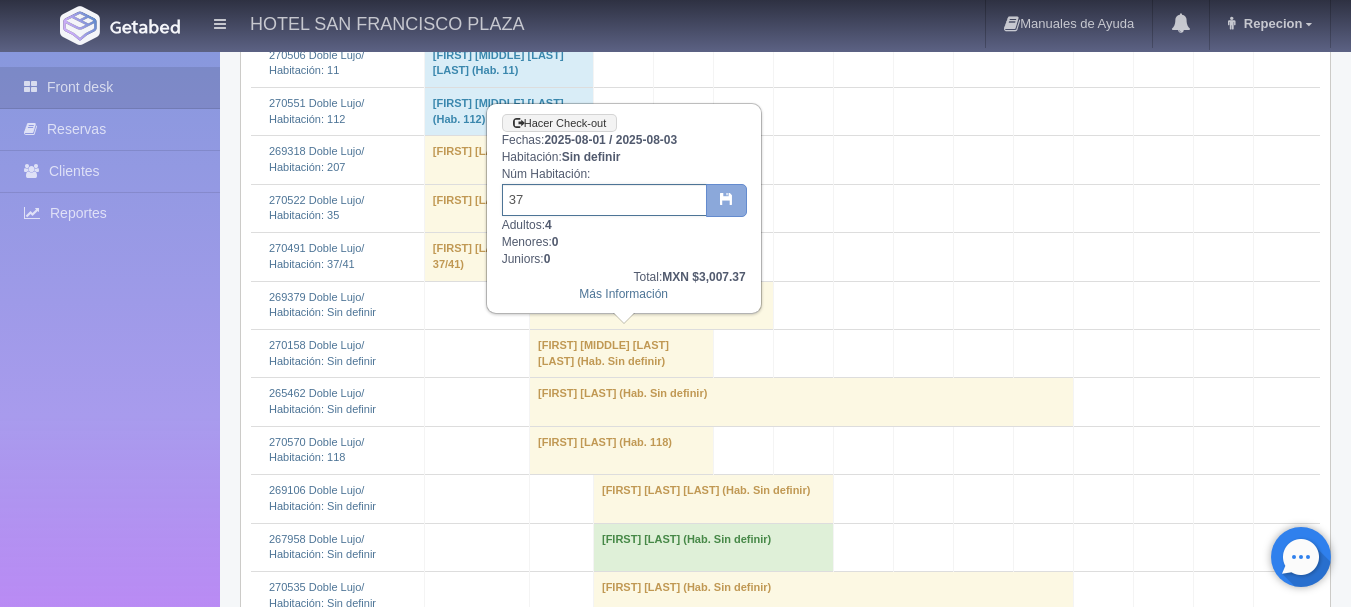 type on "37" 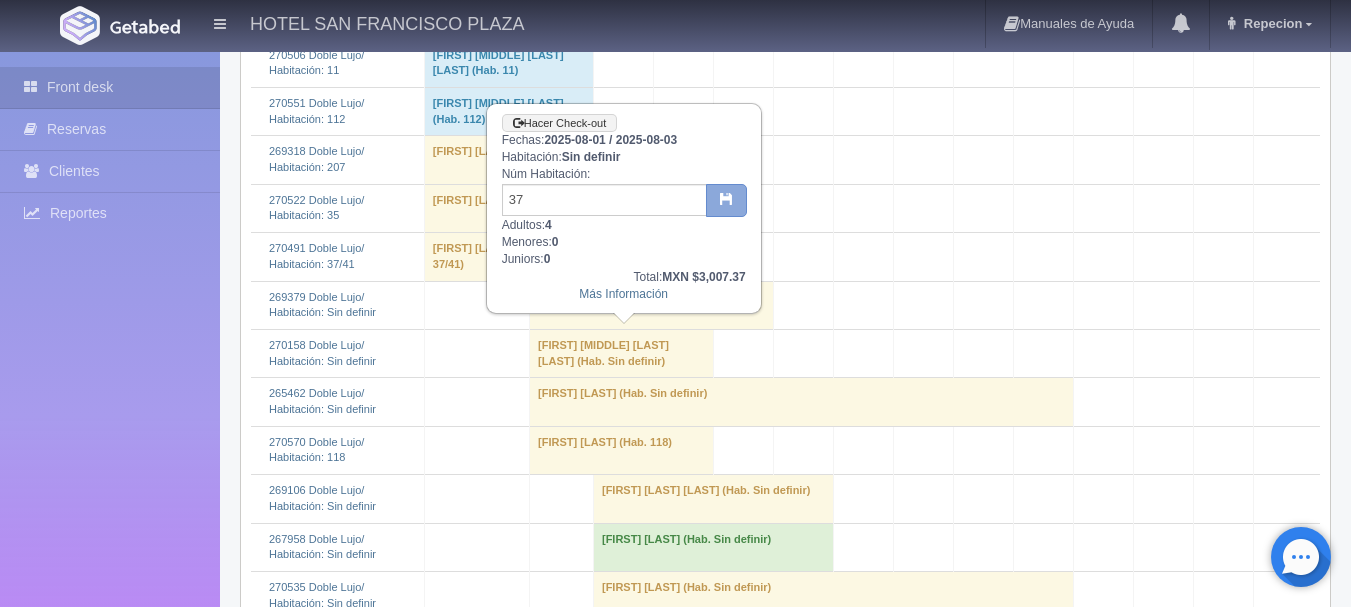 click at bounding box center (726, 201) 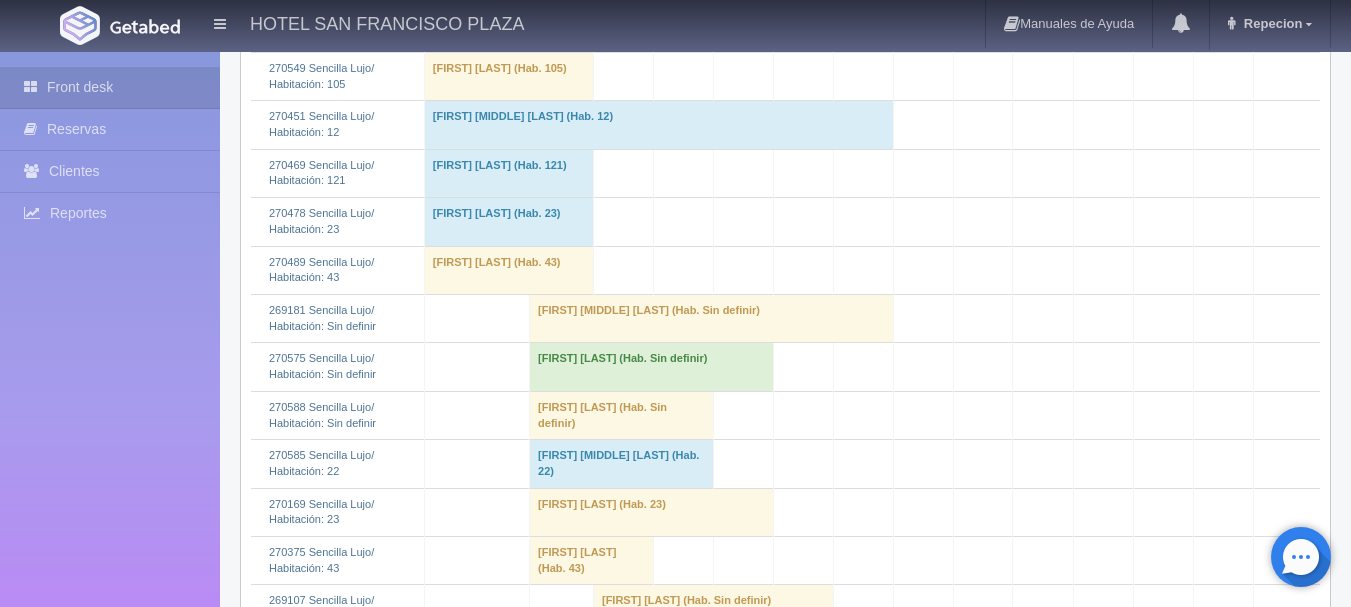 scroll, scrollTop: 4000, scrollLeft: 0, axis: vertical 